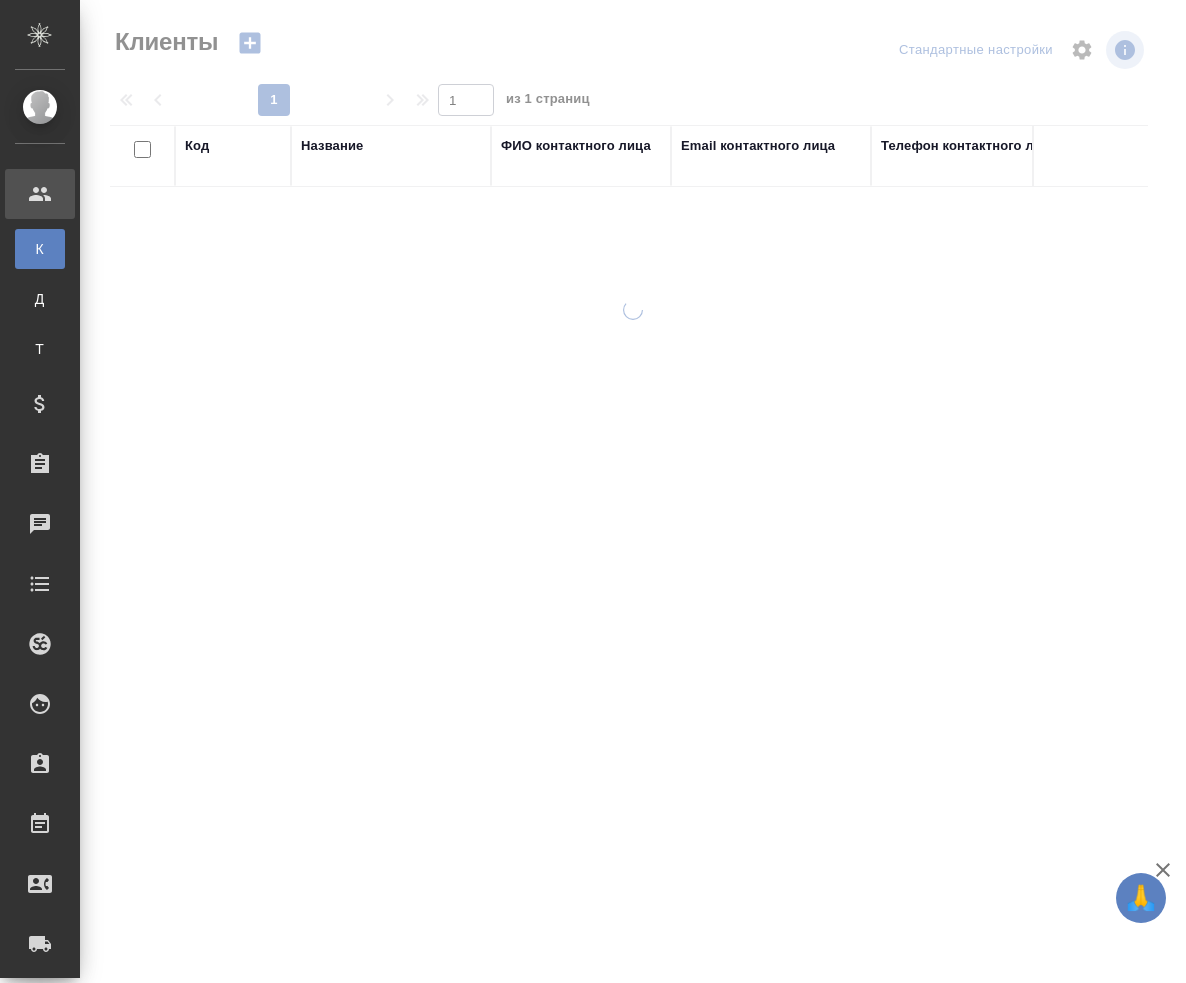 select on "RU" 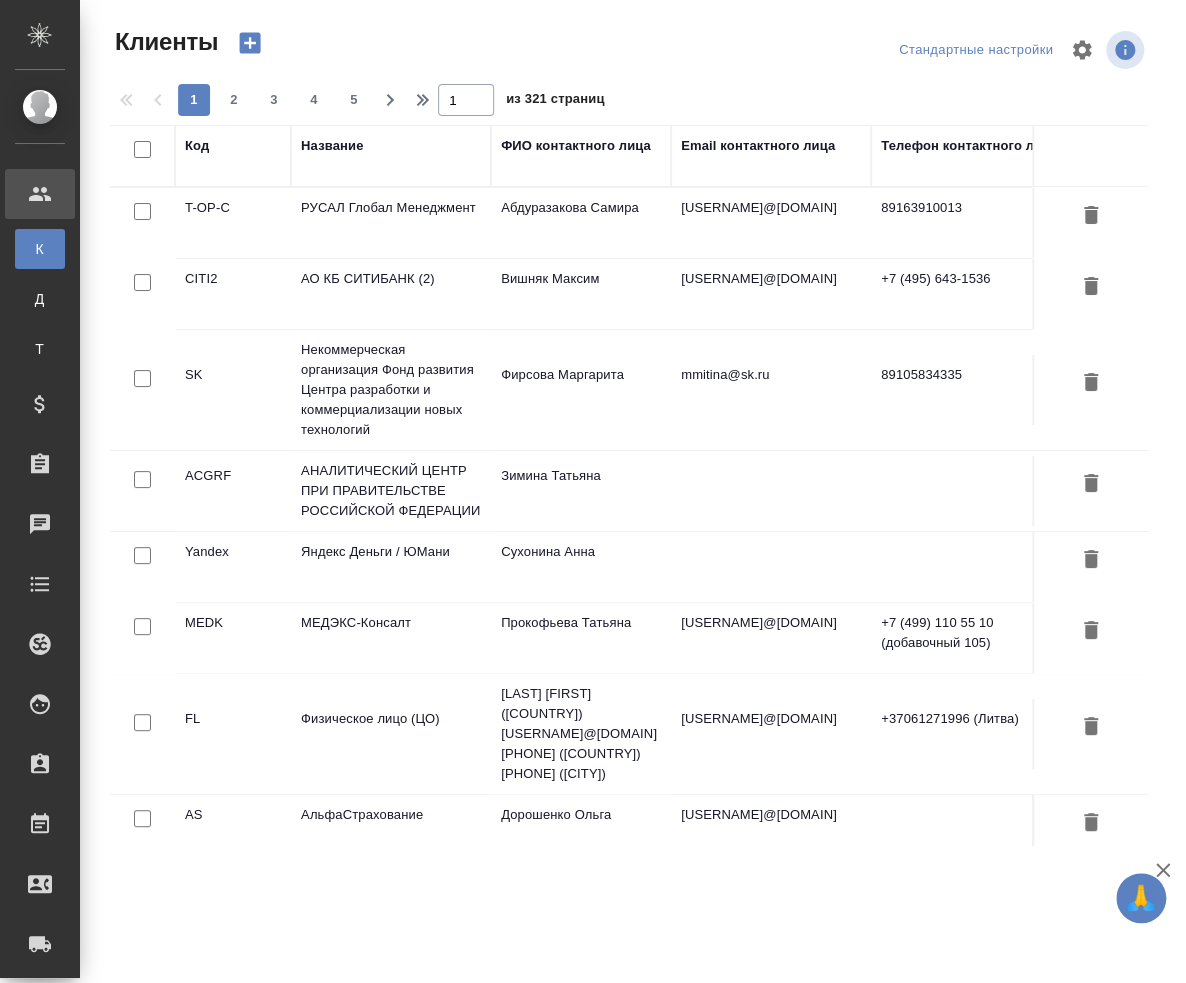 click on ".cls-1
fill:#fff;
AWATERA Mukhin Pavel Клиенты К Клиенты Д Договоры Т Тендеры Спецификации Заказы 0 Чаты Todo Проекты SC Исполнители Кандидаты Работы Входящие заявки Заявки на доставку Рекламации Проекты процессинга Конференции Администрирование Выйти Клиенты Стандартные настройки 1 2 3 4 5 1 из 321 страниц Код Название ФИО контактного лица Email контактного лица Телефон контактного лица Клиентский менеджер ИНН контрагента Email клиентской группы Ответственная команда   T-OP-C РУСАЛ Глобал Менеджмент Абдуразакова Самира samira.abdurazakova@rusal.com 89163910013 Горленко Юлия 7730248430 CITI2" at bounding box center [593, 491] 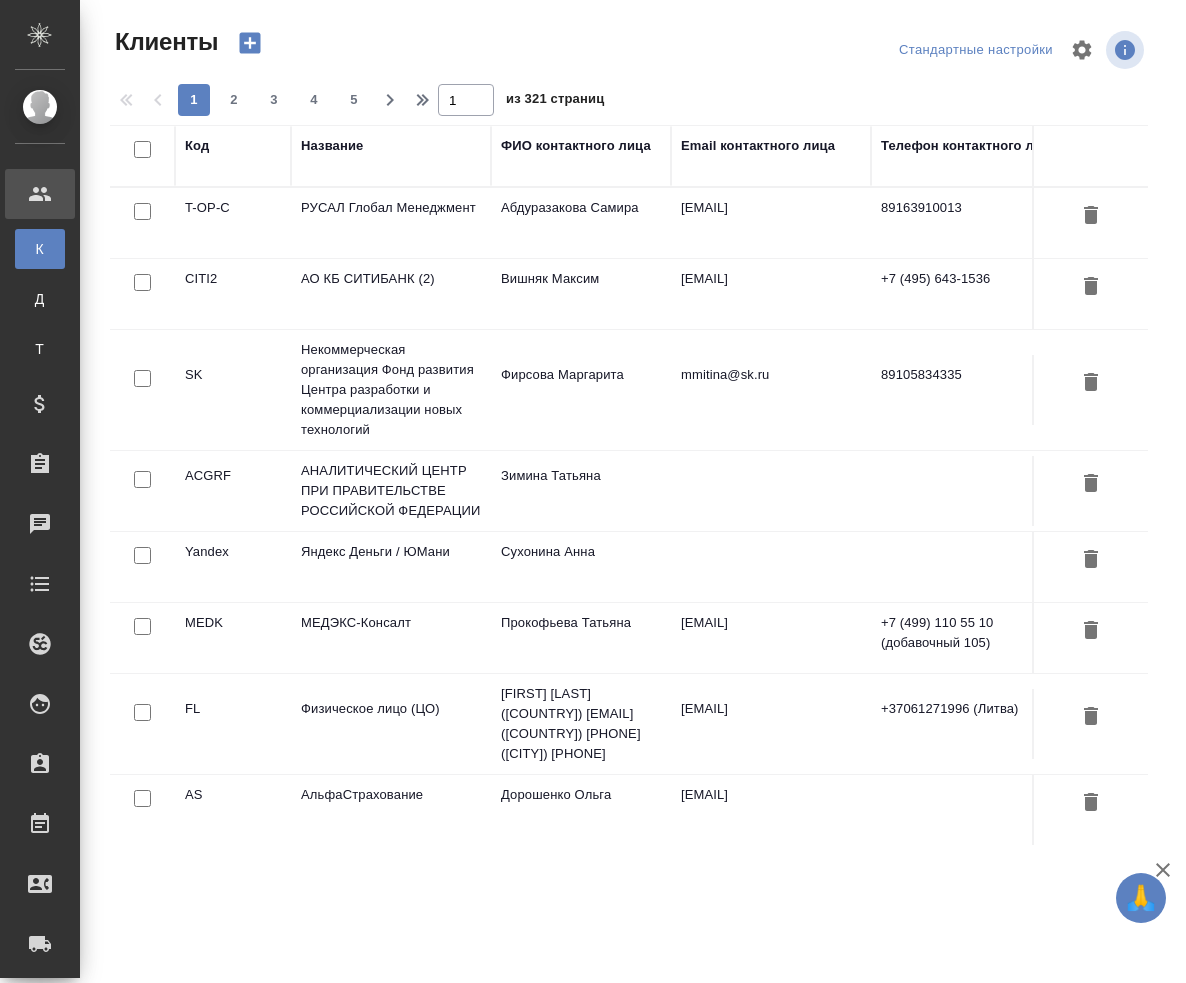 select on "RU" 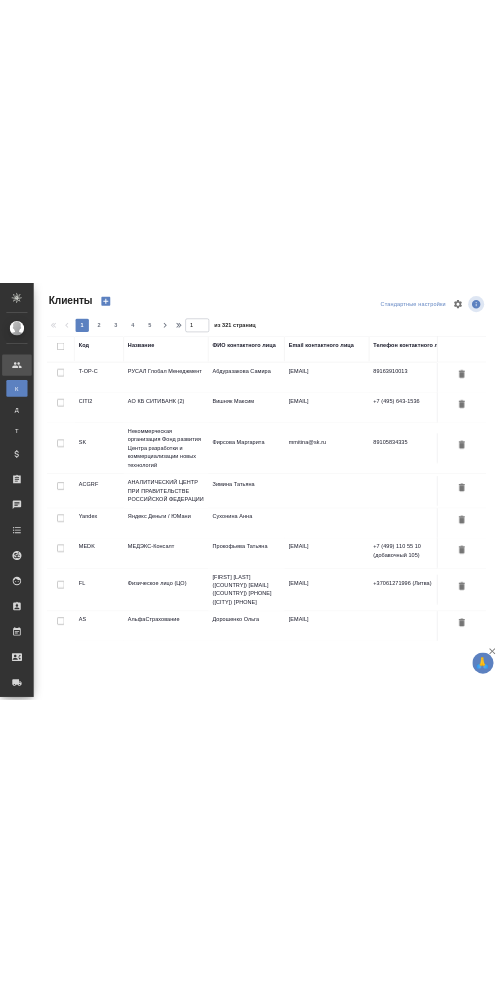 scroll, scrollTop: 0, scrollLeft: 0, axis: both 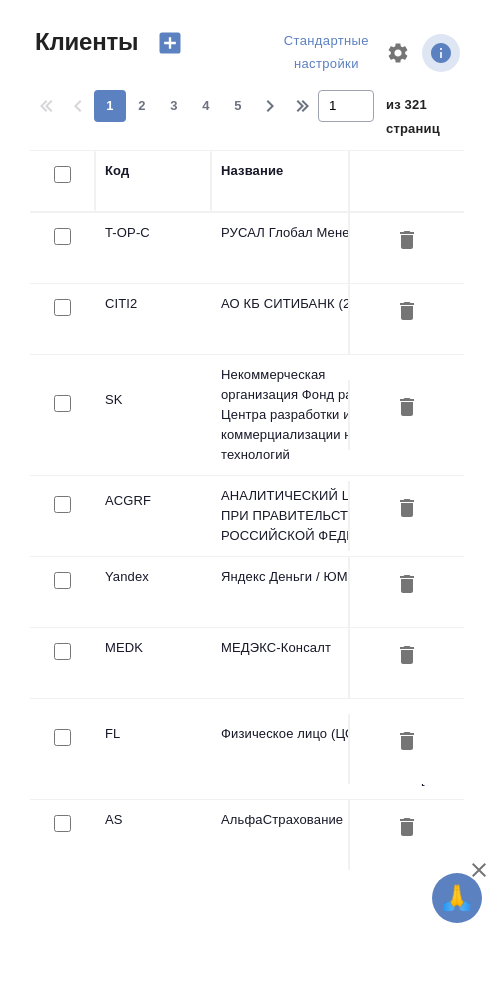 select on "RU" 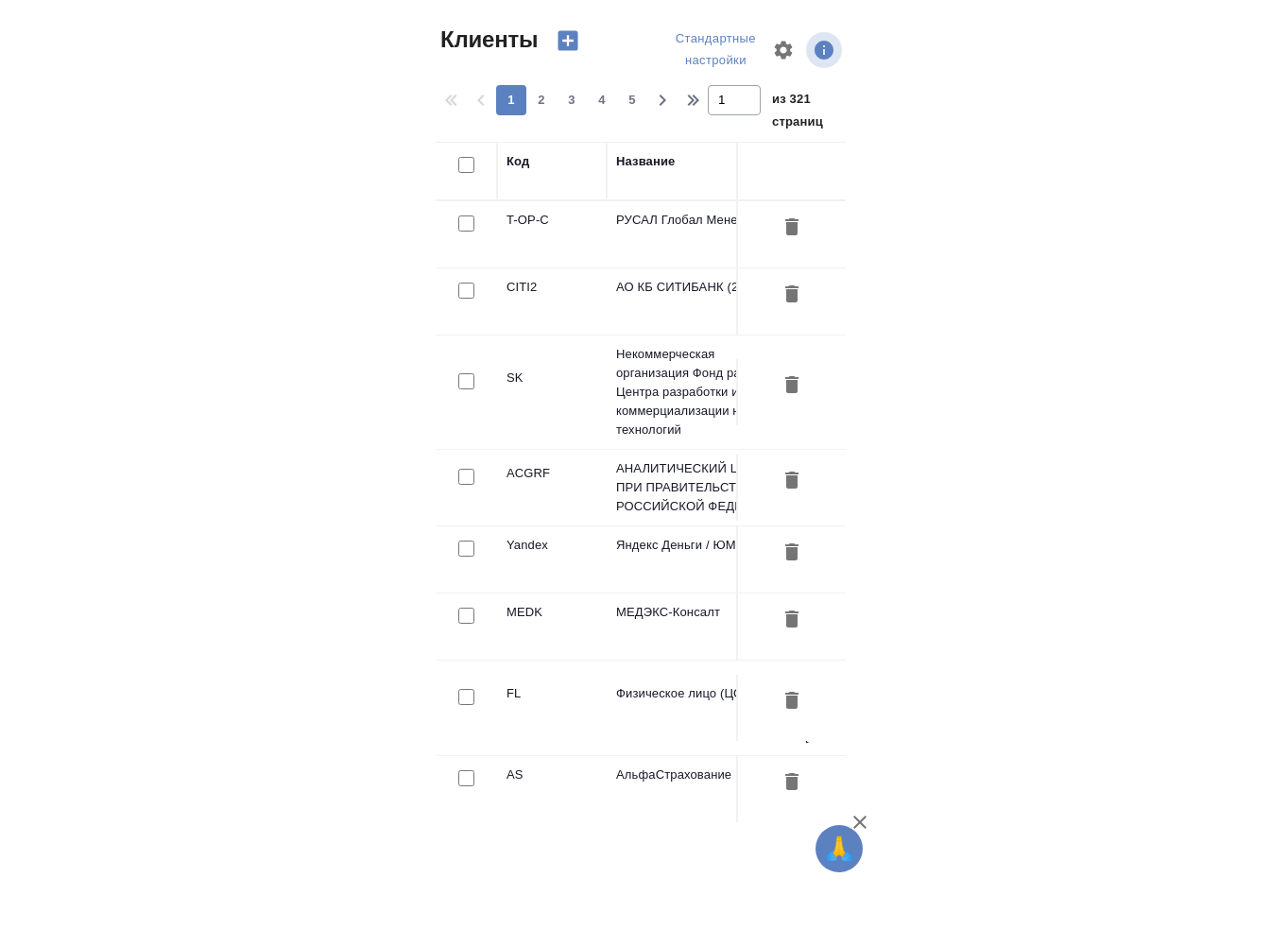 scroll, scrollTop: 0, scrollLeft: 0, axis: both 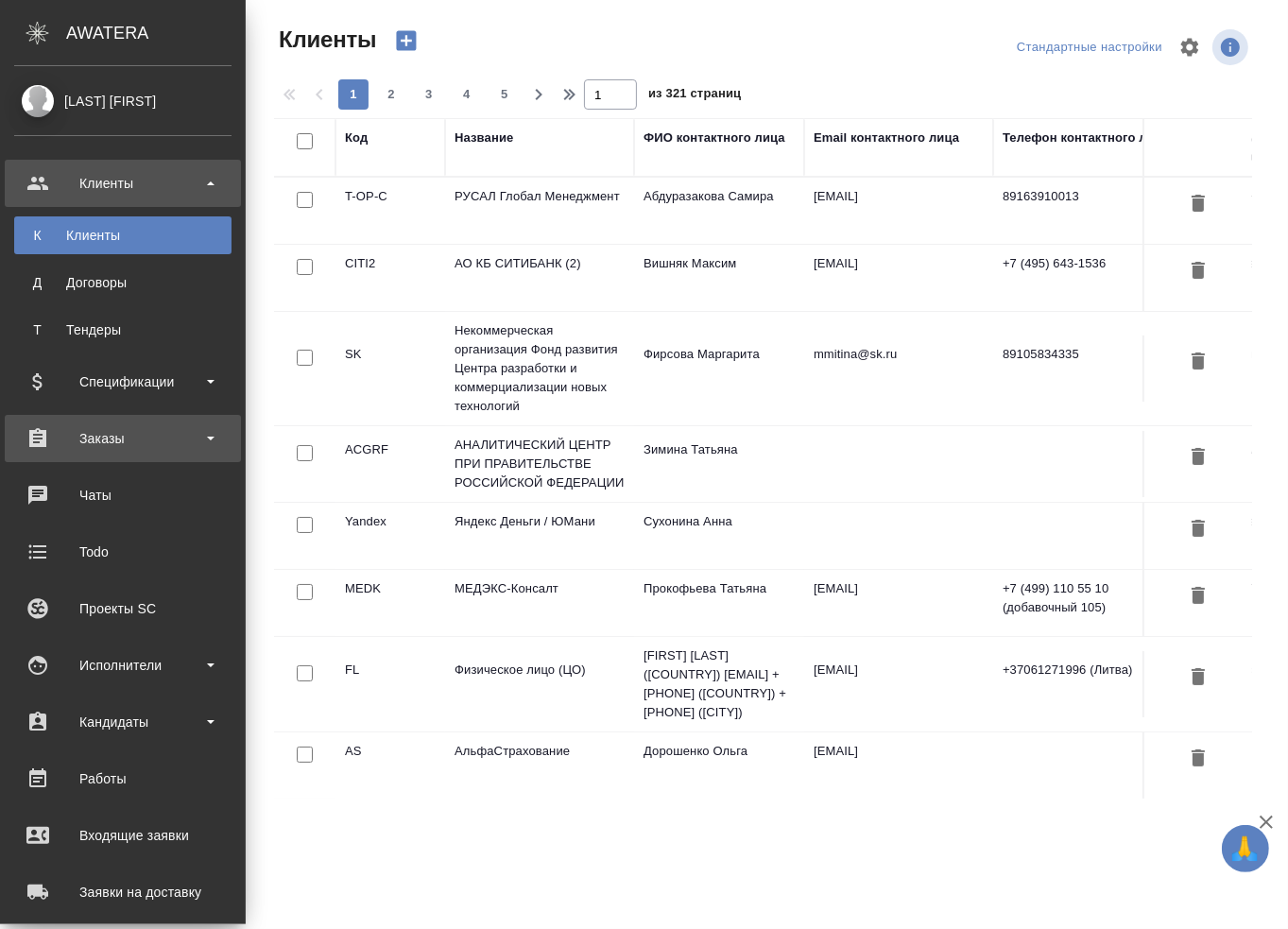 click on "Заказы" at bounding box center (123, 439) 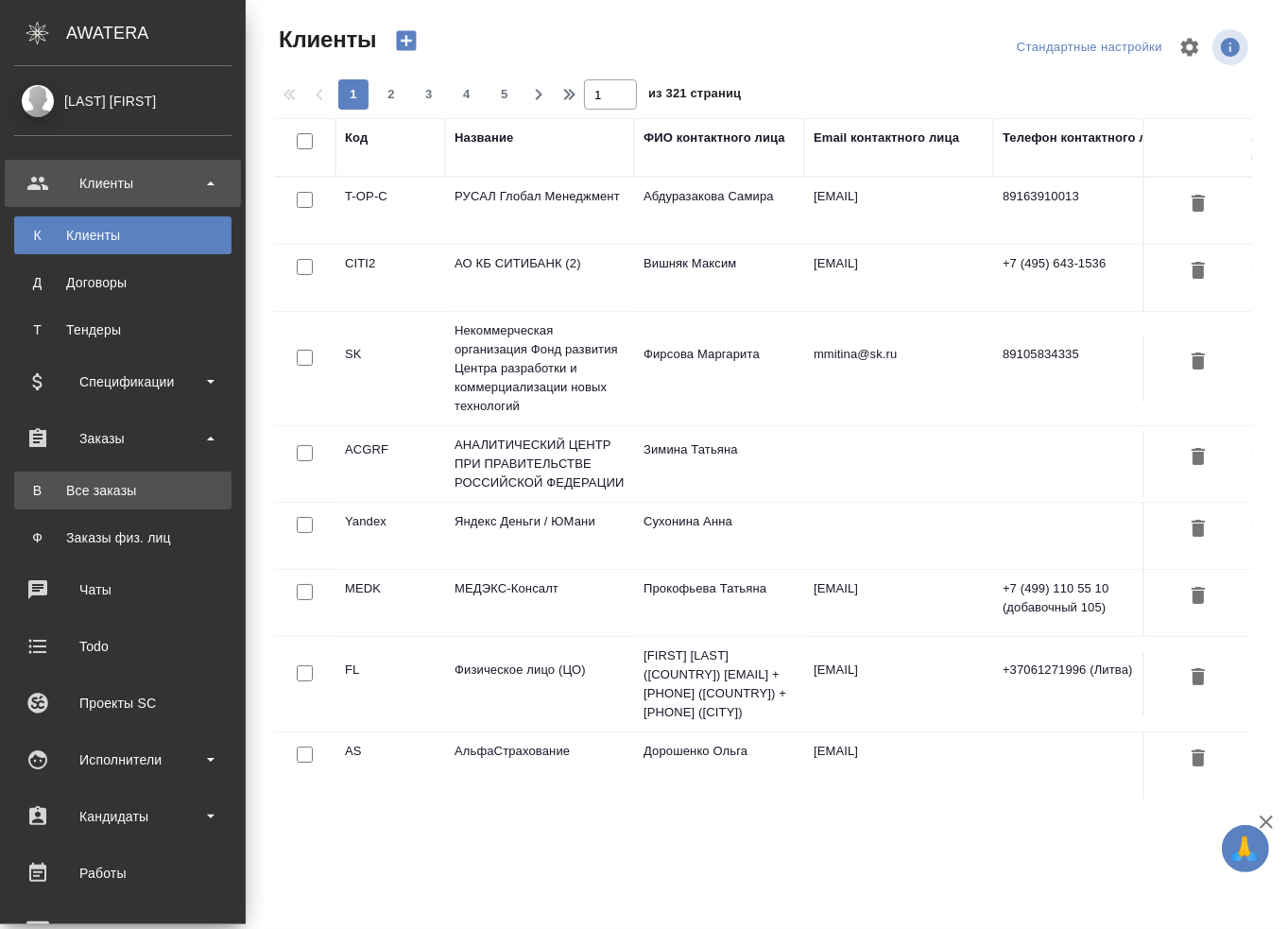 click on "Все заказы" at bounding box center [123, 490] 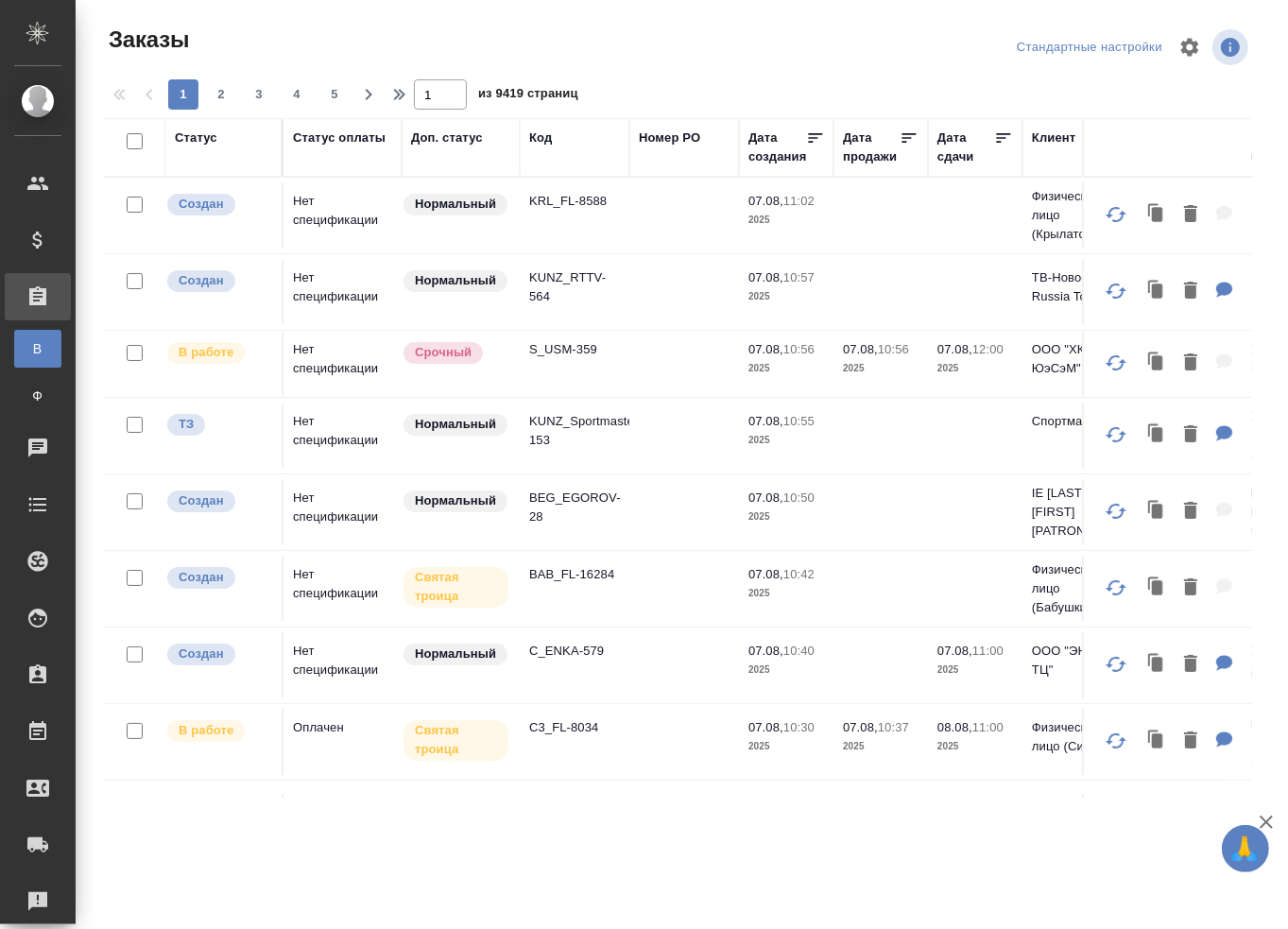 click on "Нет спецификации" at bounding box center (342, 215) 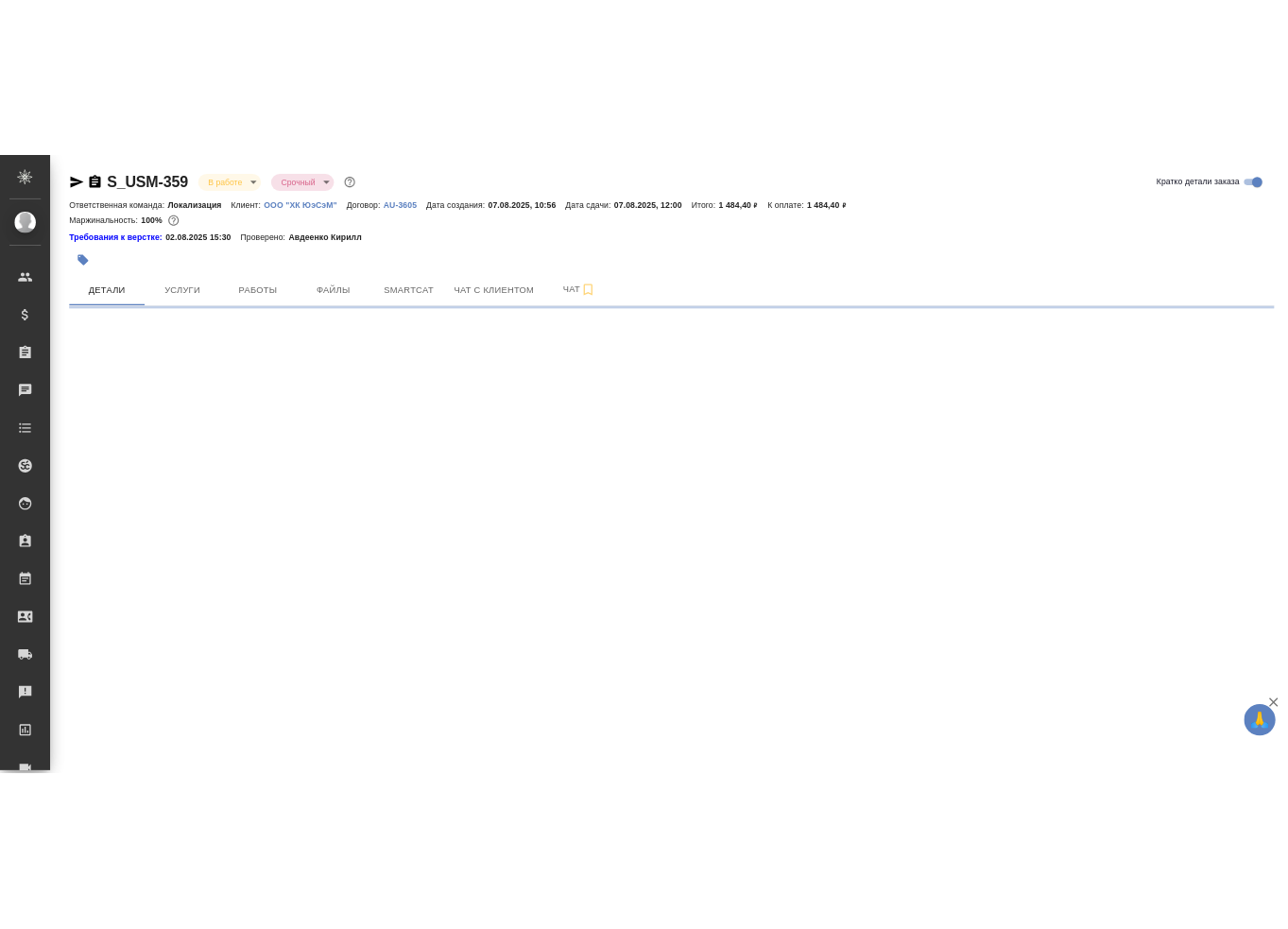 scroll, scrollTop: 0, scrollLeft: 0, axis: both 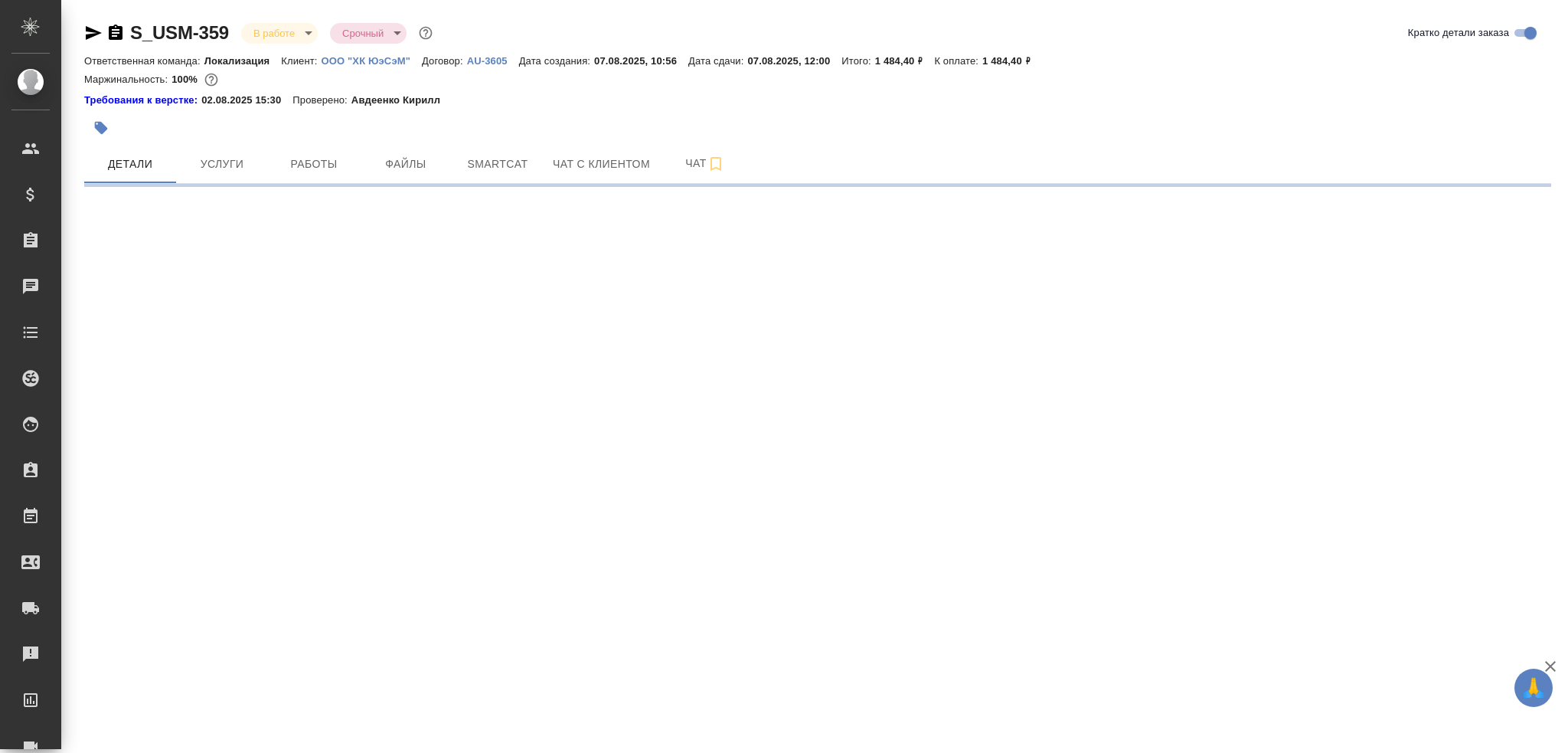 select on "RU" 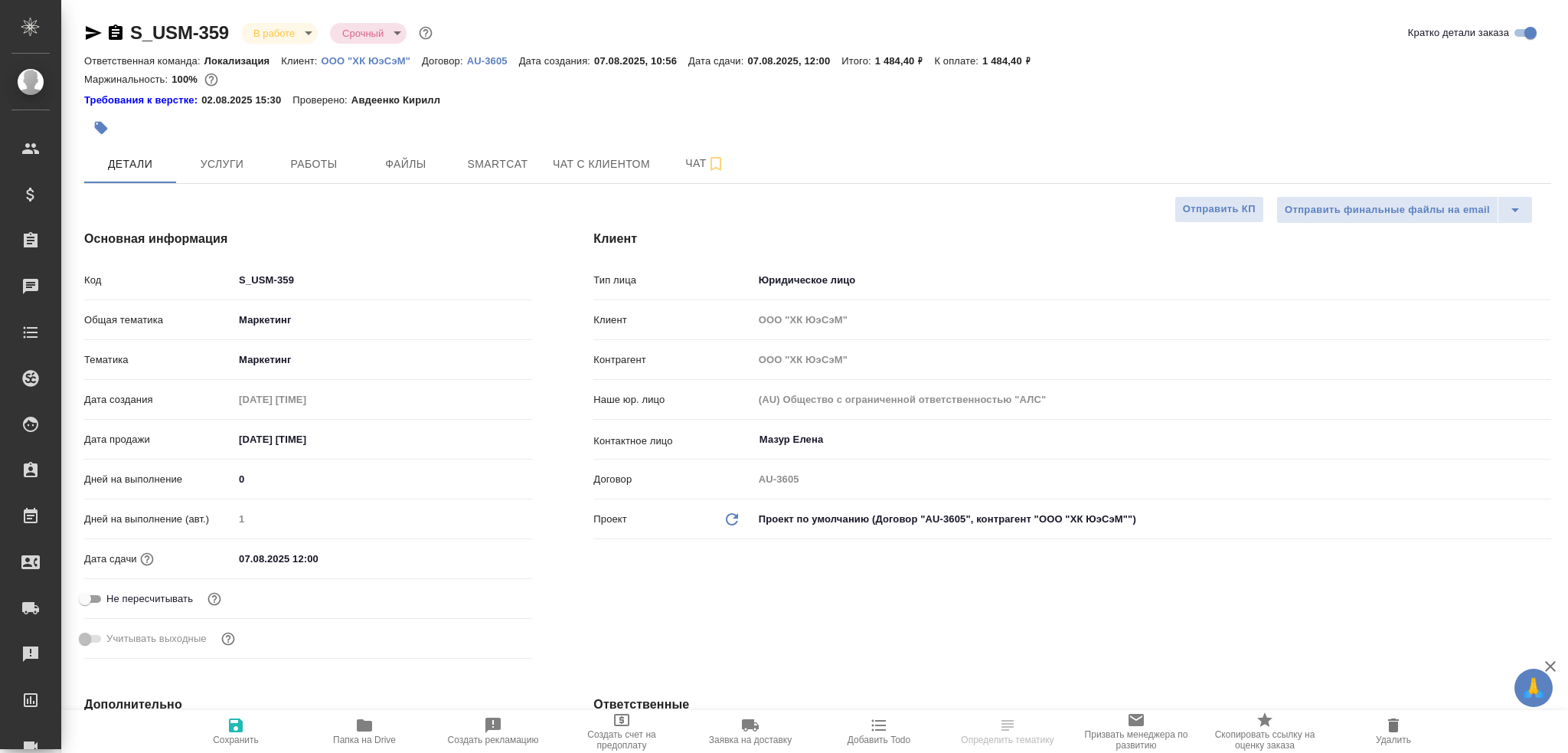 type on "x" 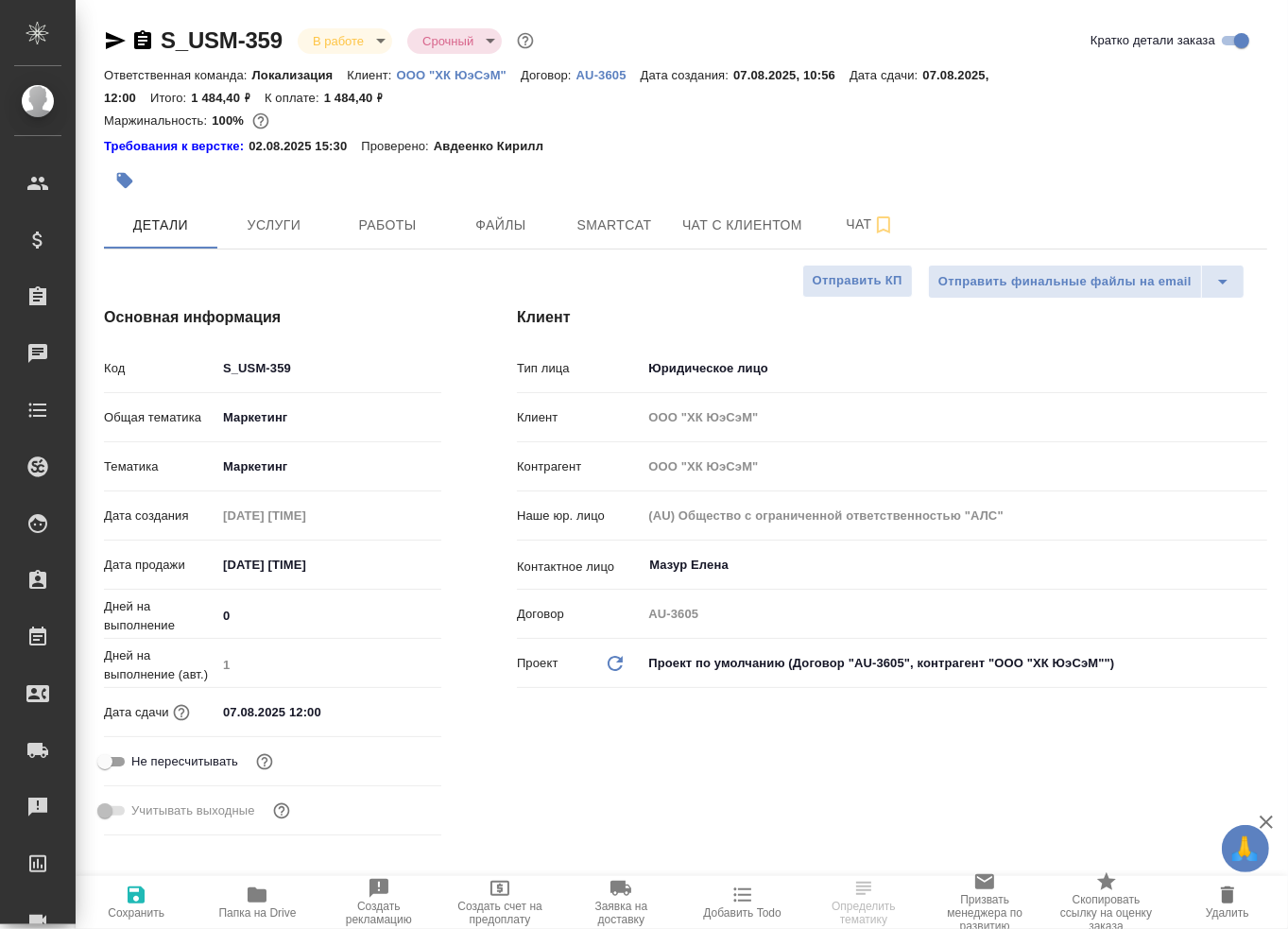 type on "x" 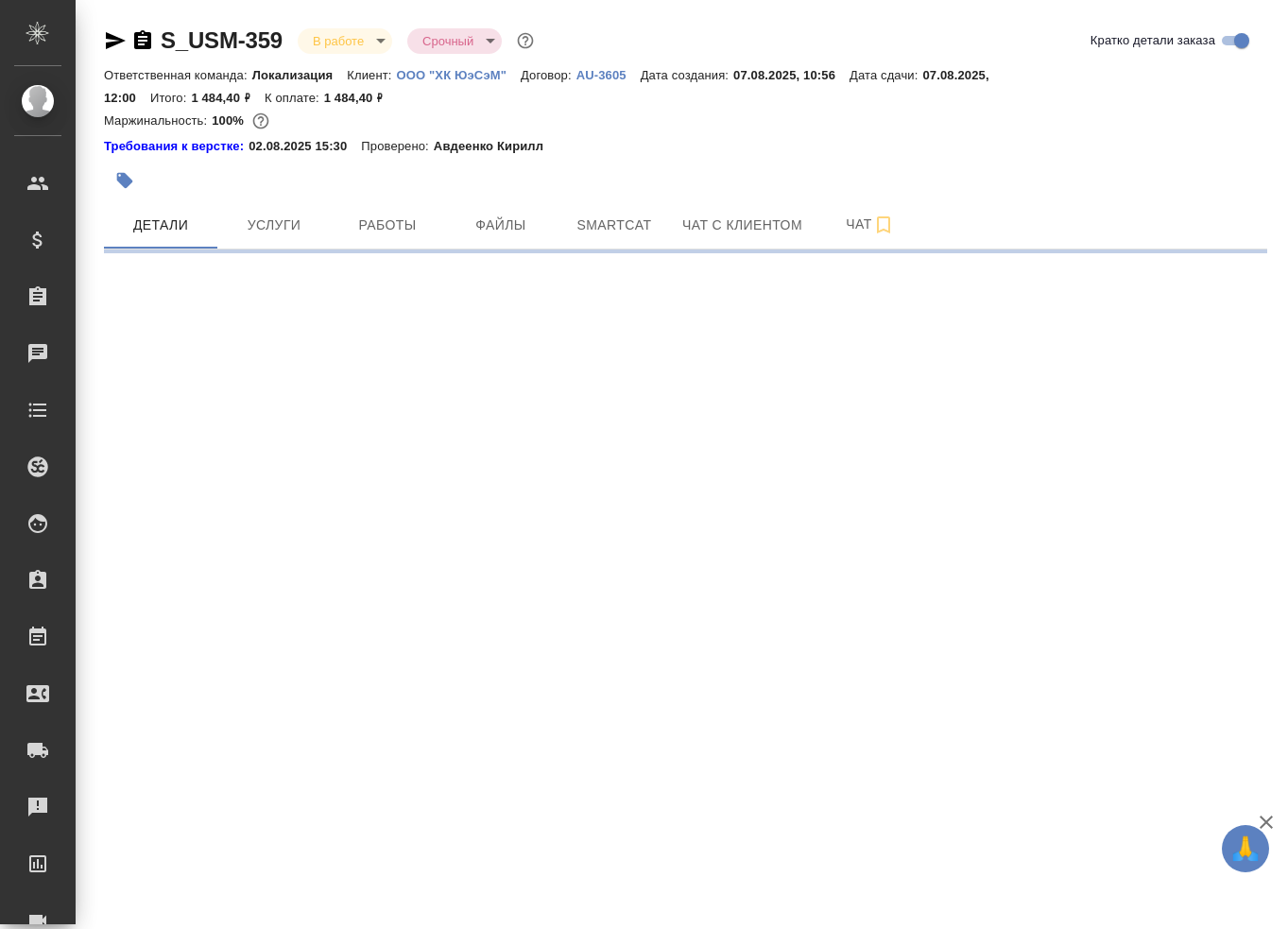 scroll, scrollTop: 0, scrollLeft: 0, axis: both 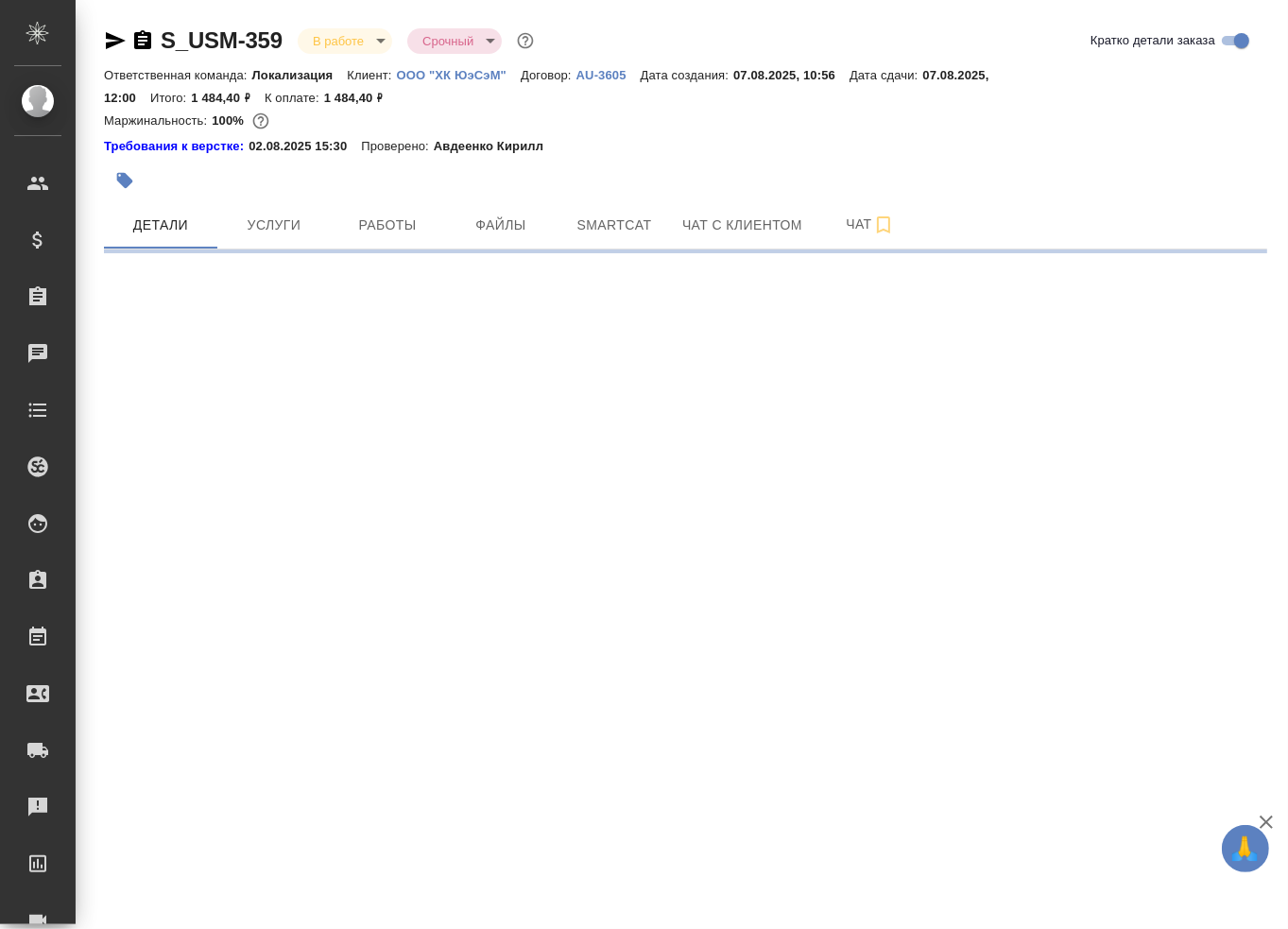 select on "RU" 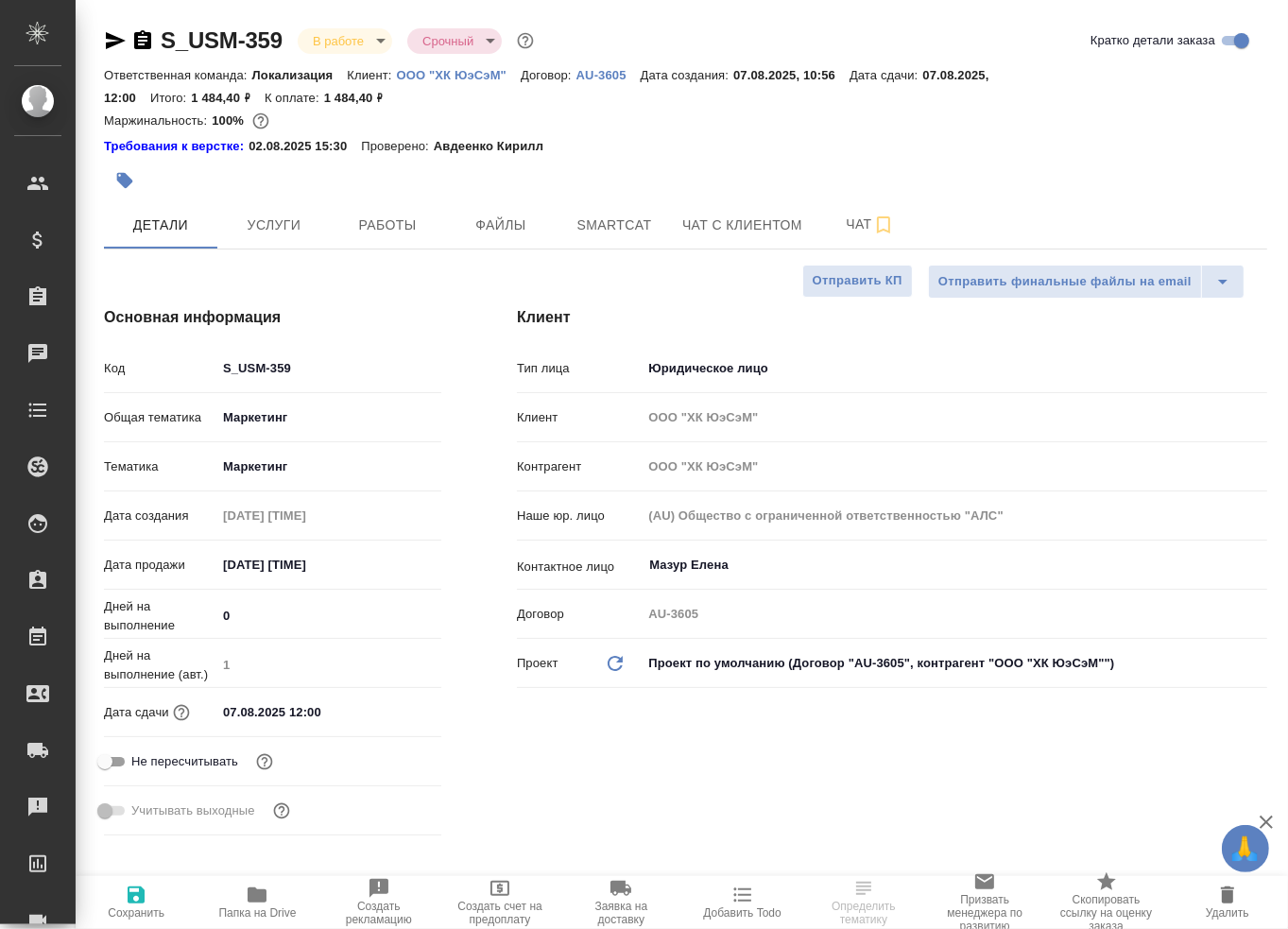 type on "x" 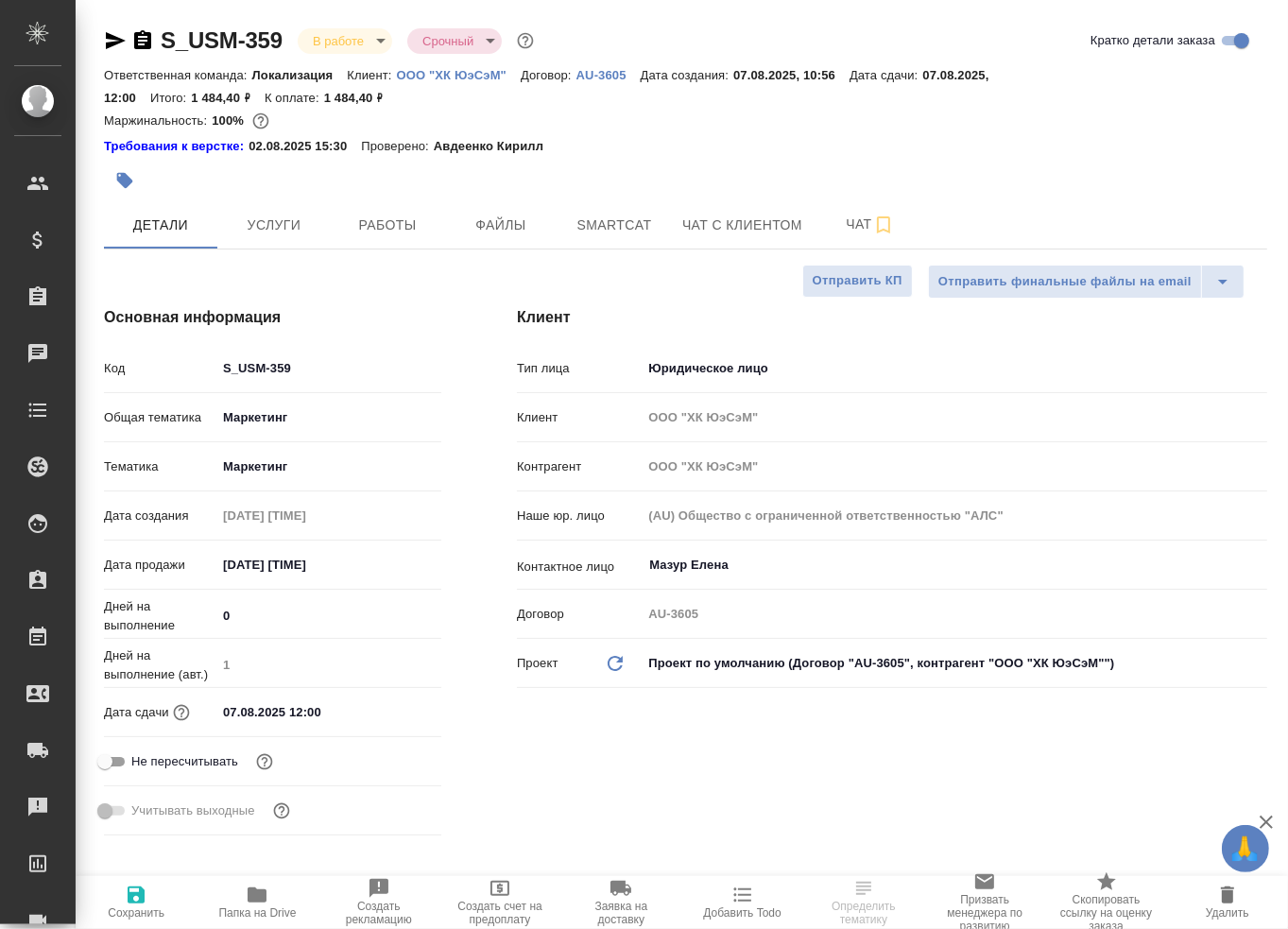 type on "x" 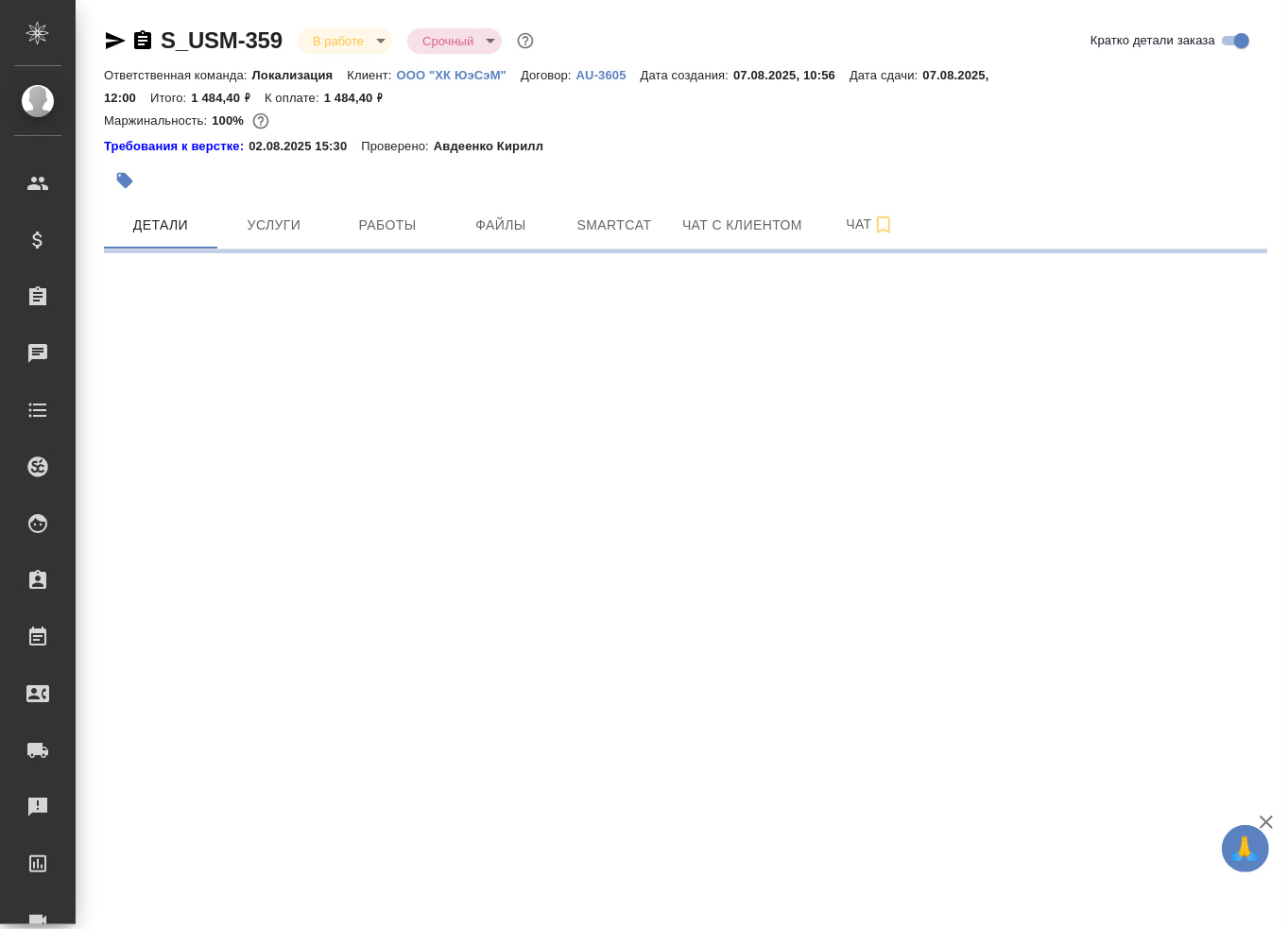 select on "RU" 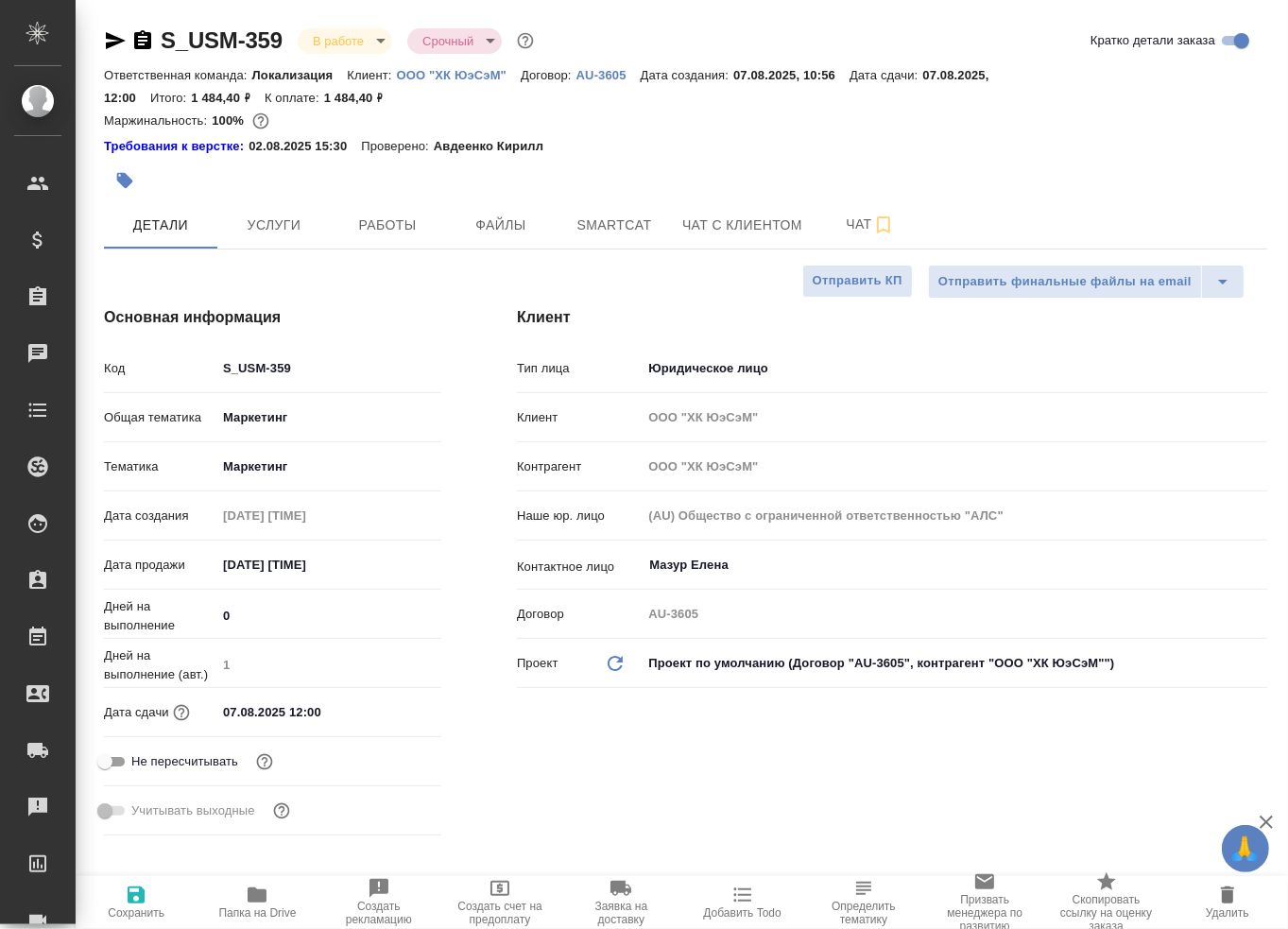 type on "x" 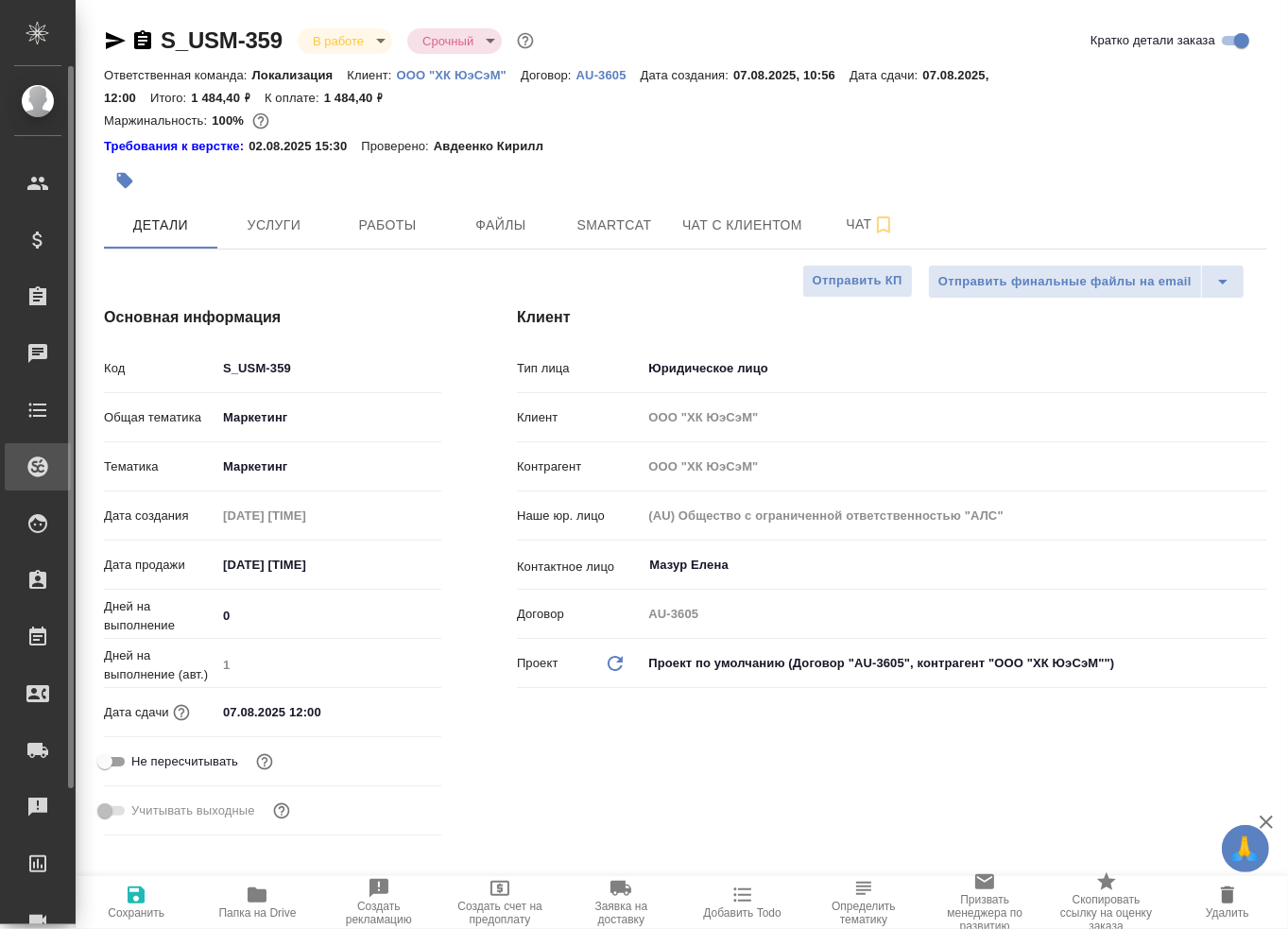 type on "x" 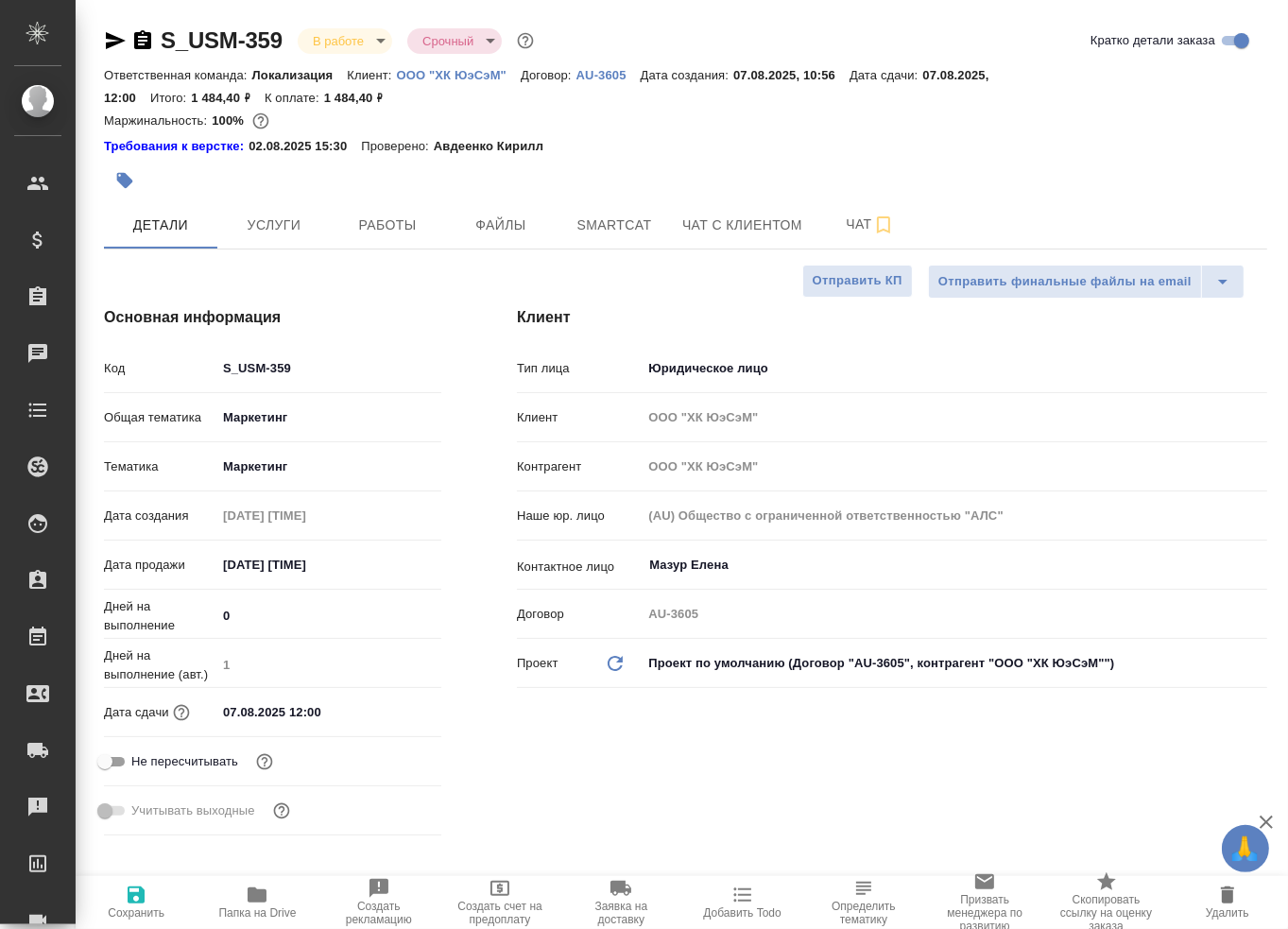 type on "x" 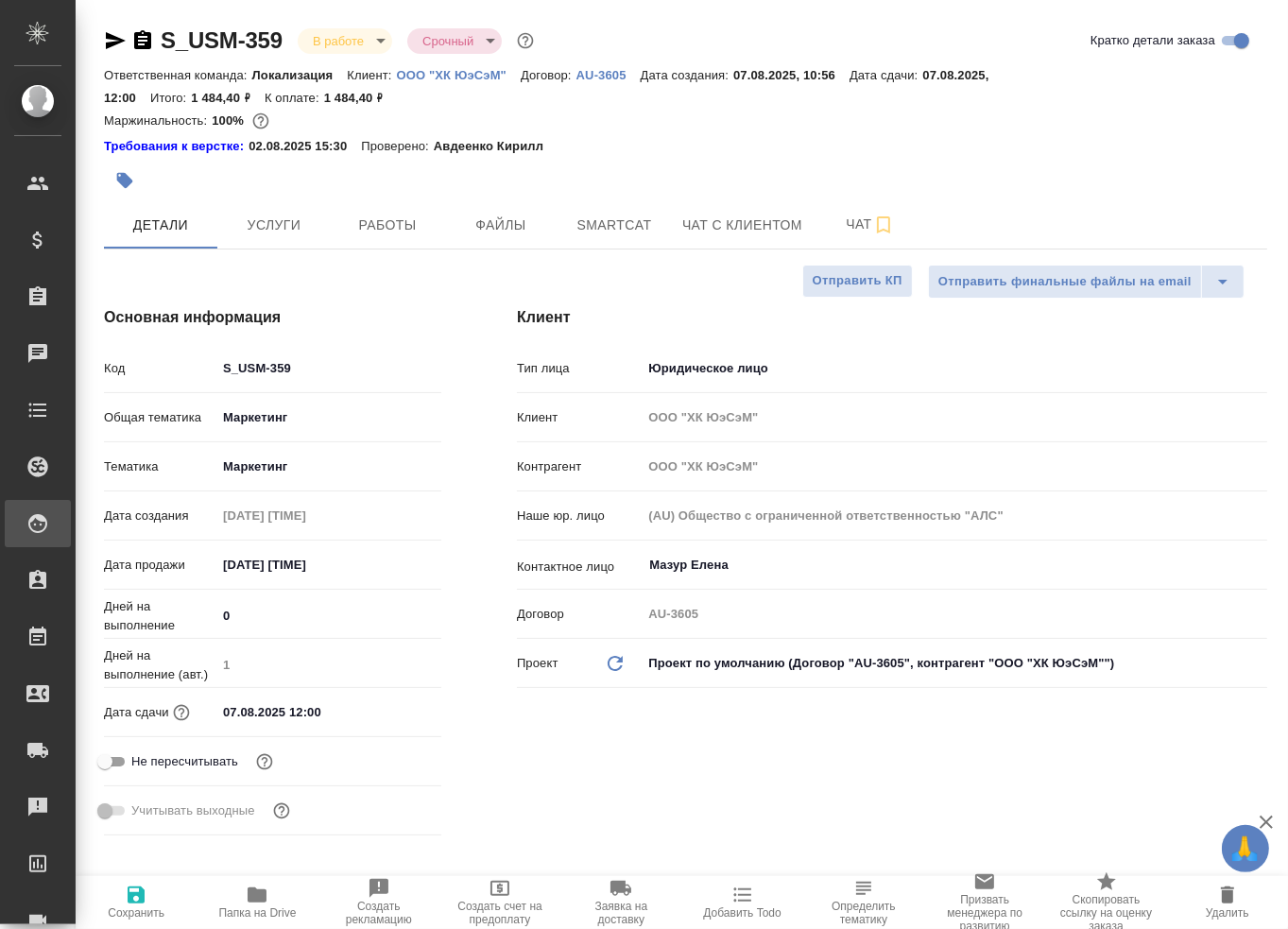type on "x" 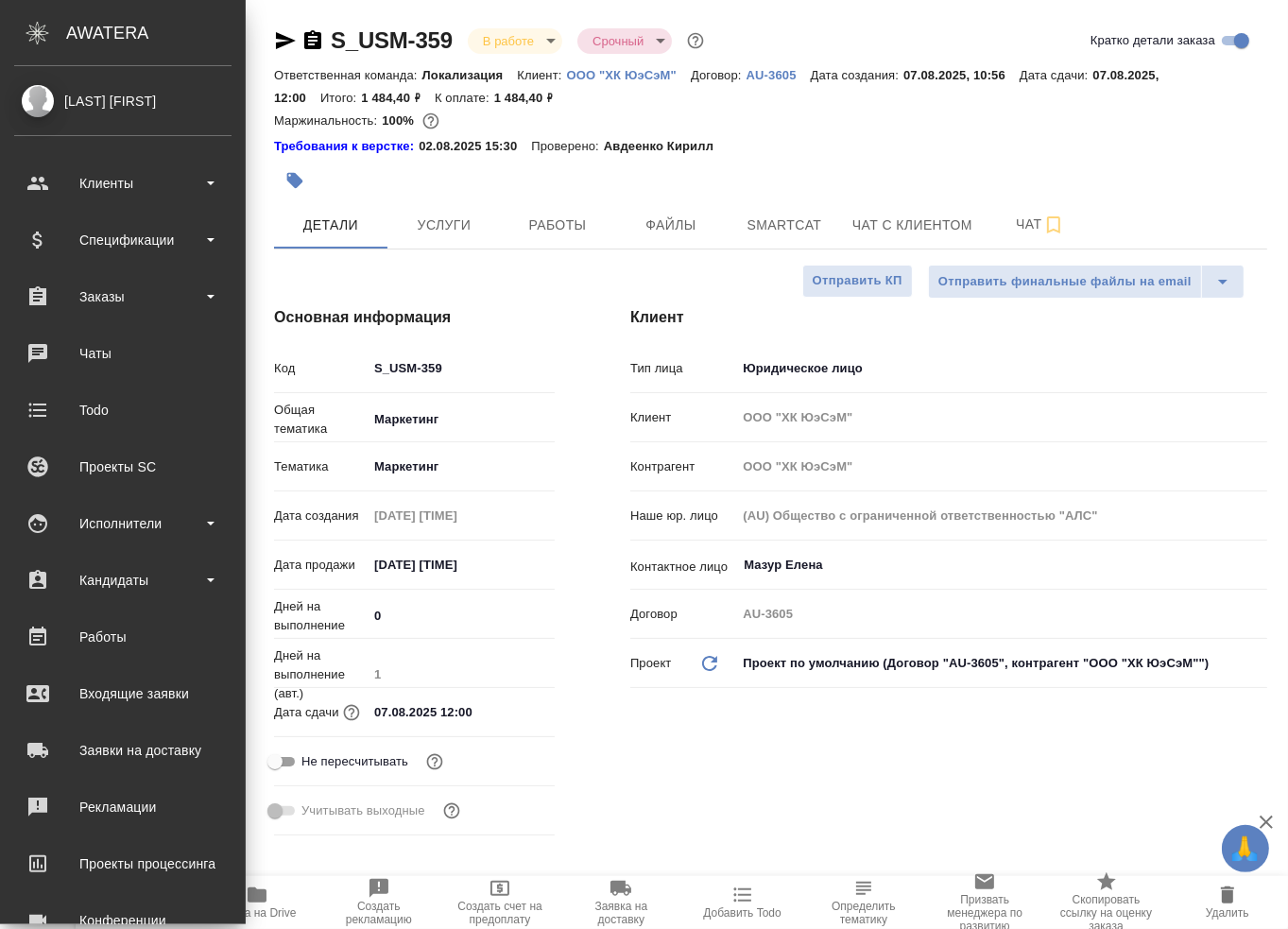 type on "x" 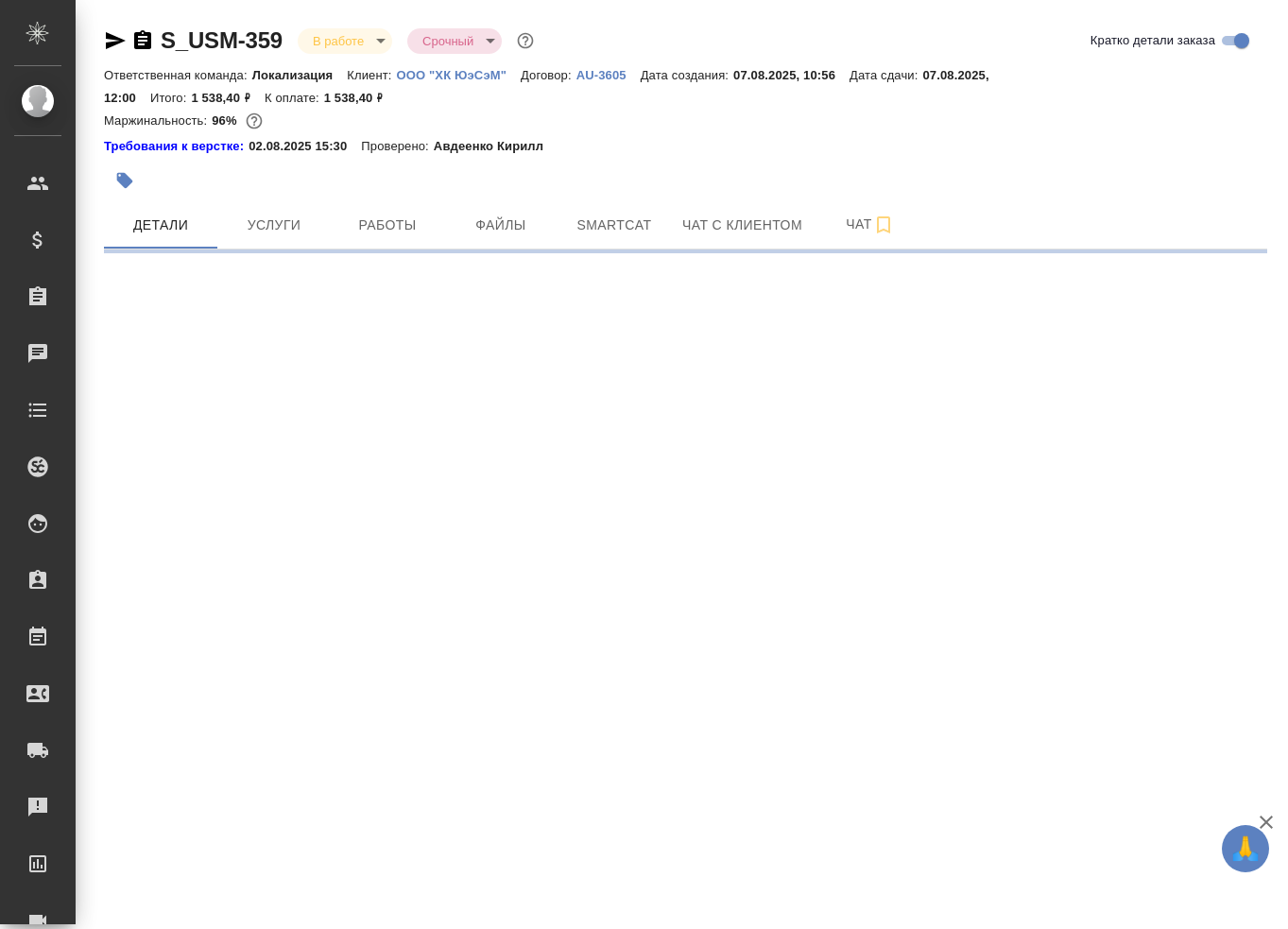 scroll, scrollTop: 0, scrollLeft: 0, axis: both 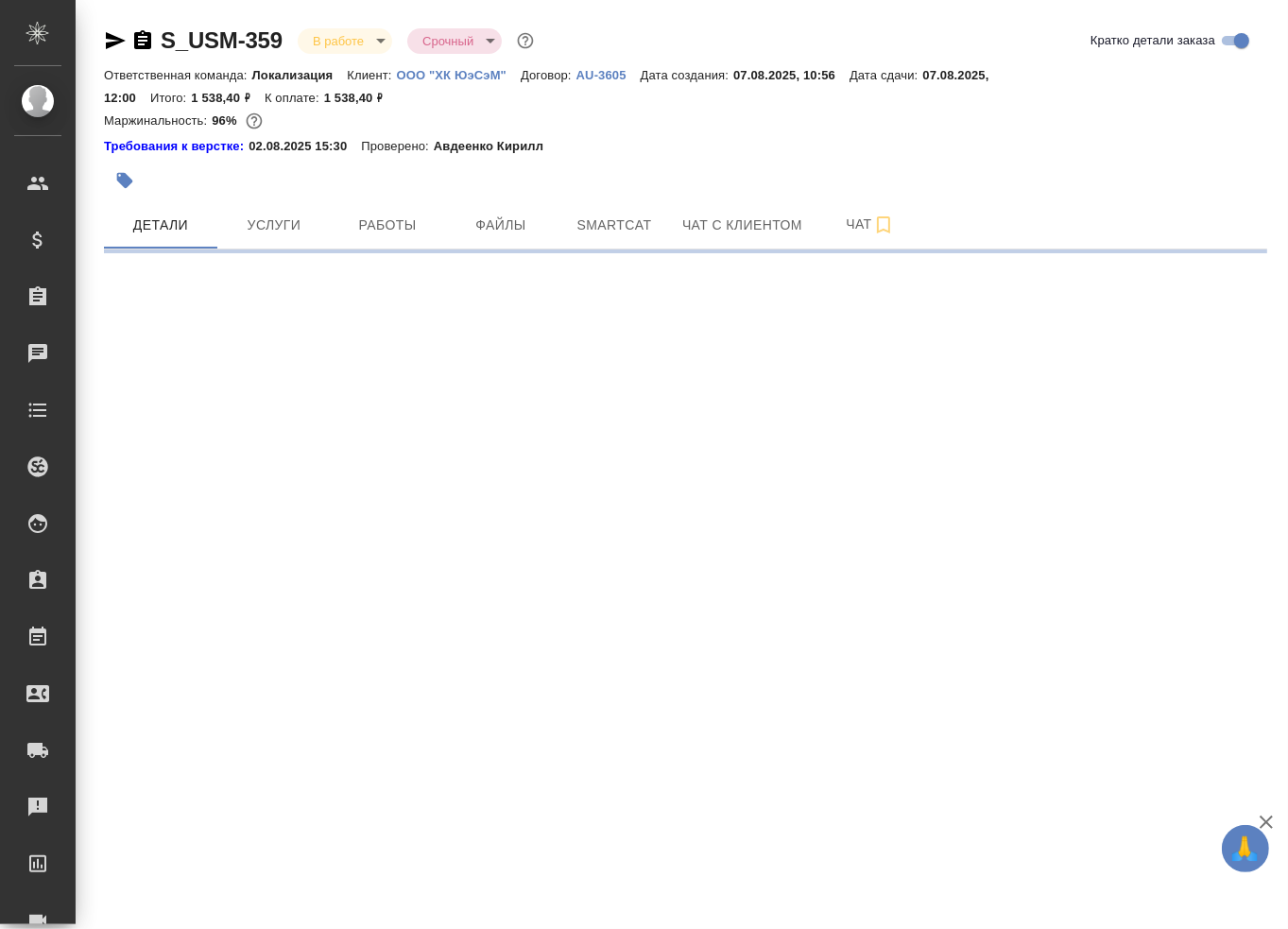 select on "RU" 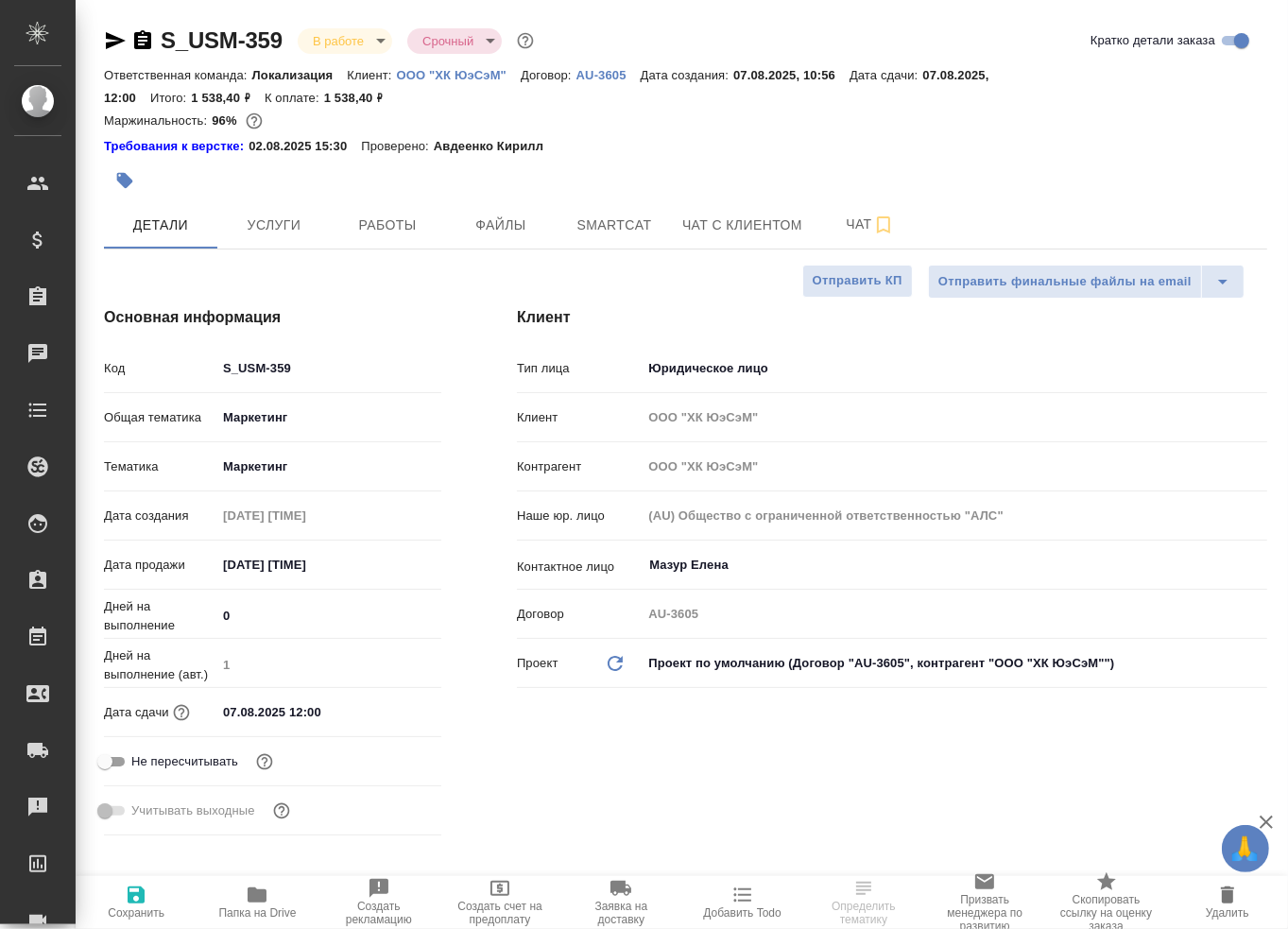 type on "x" 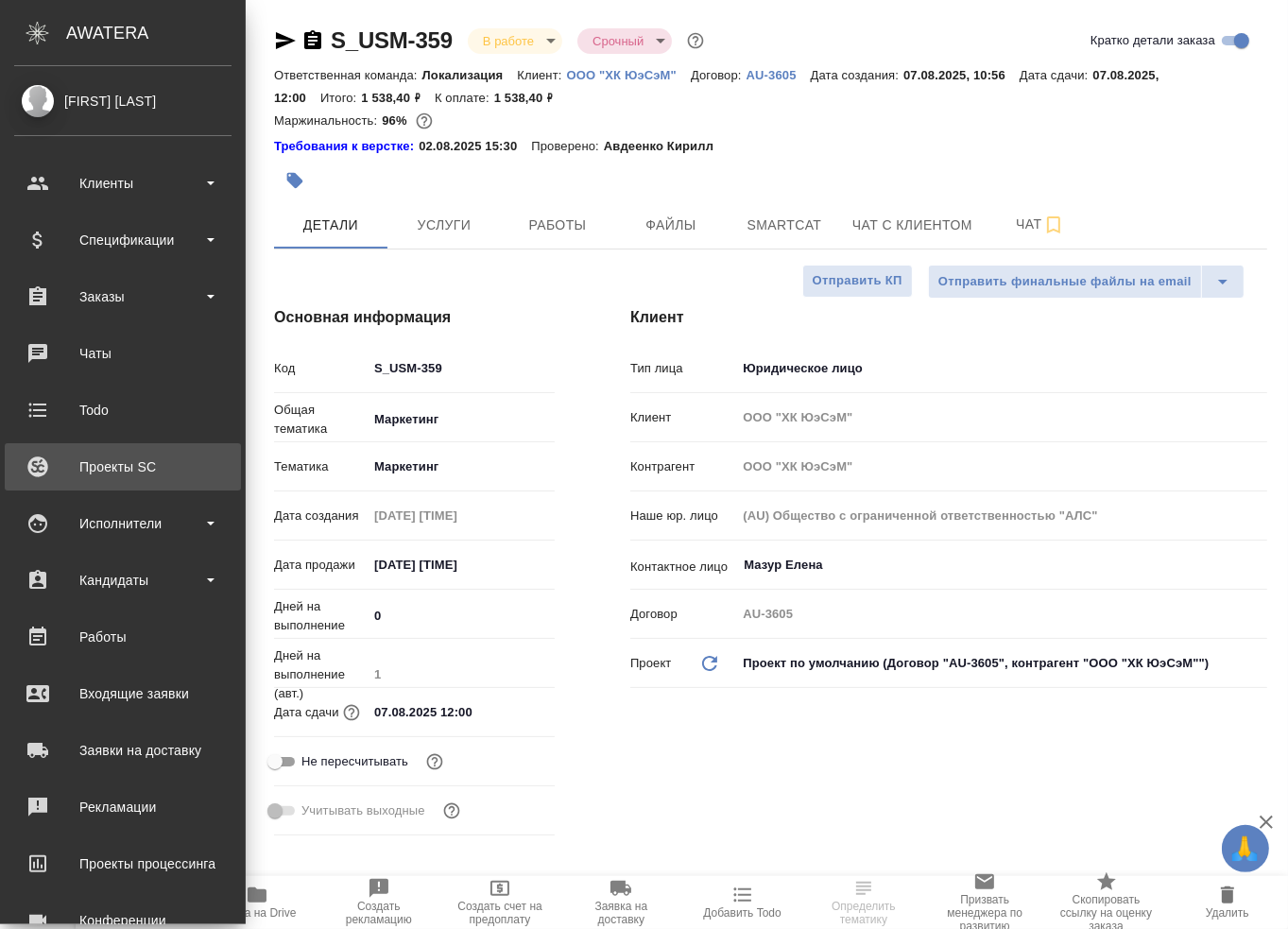 type on "x" 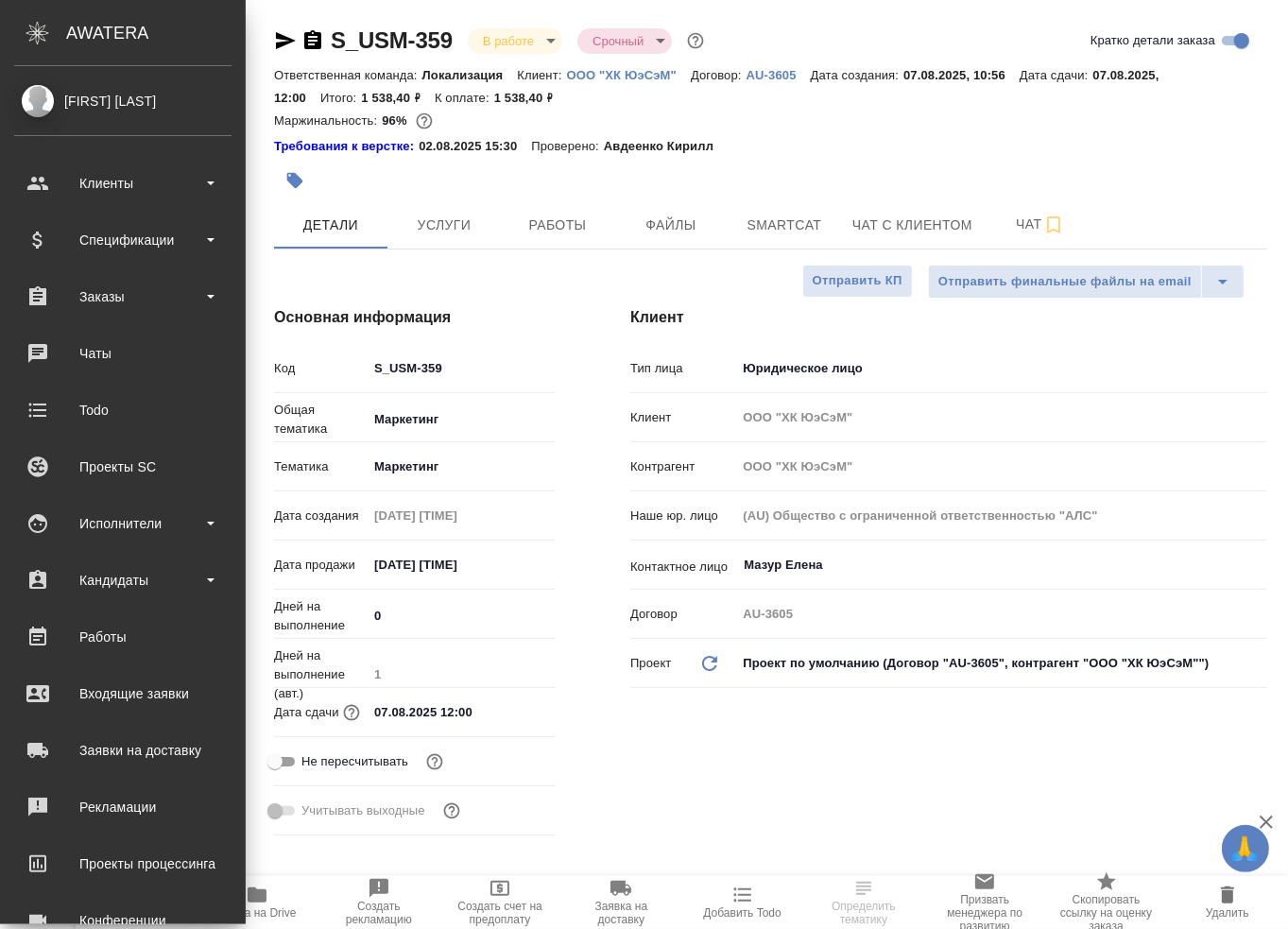 type on "x" 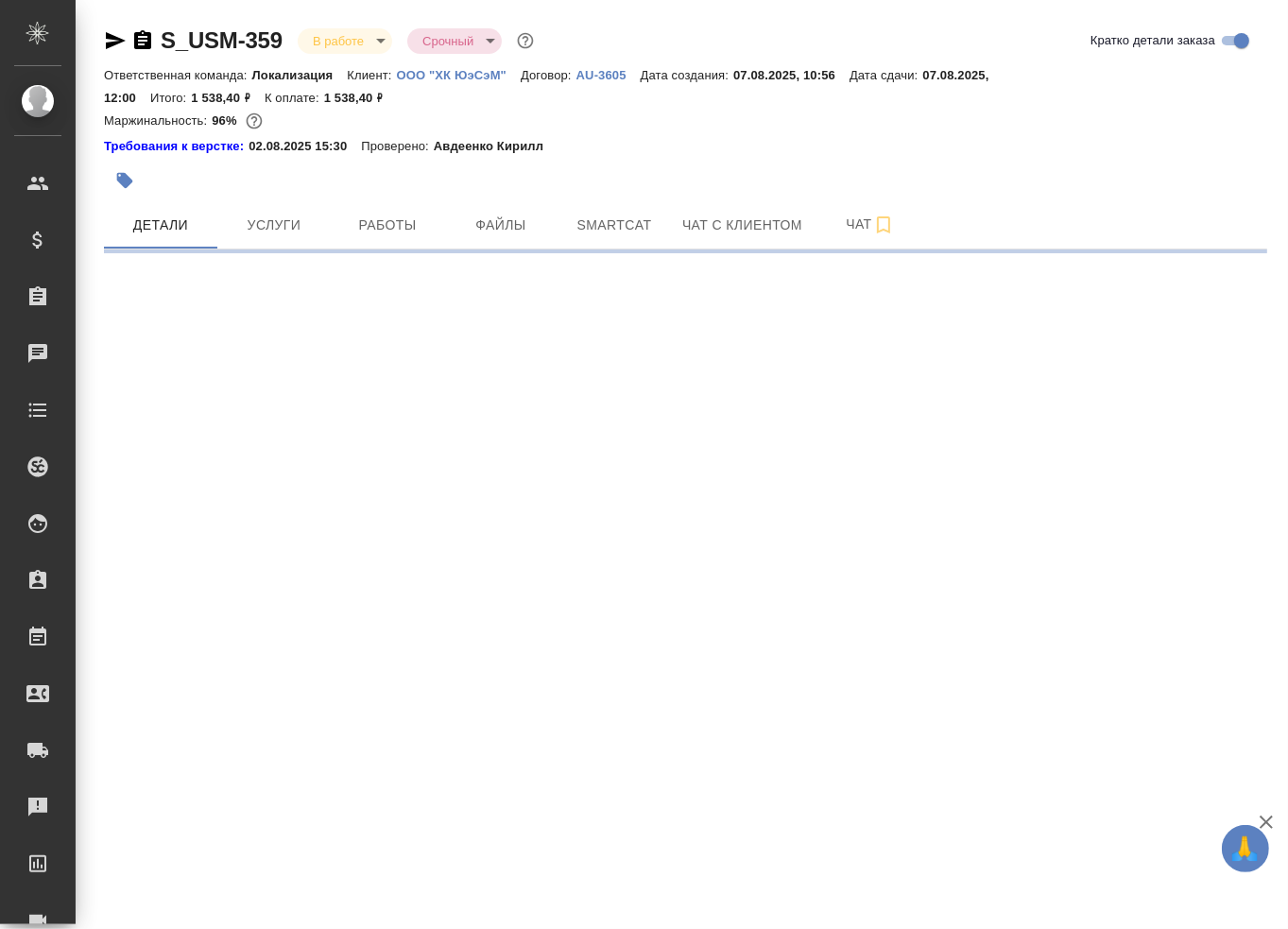 select on "RU" 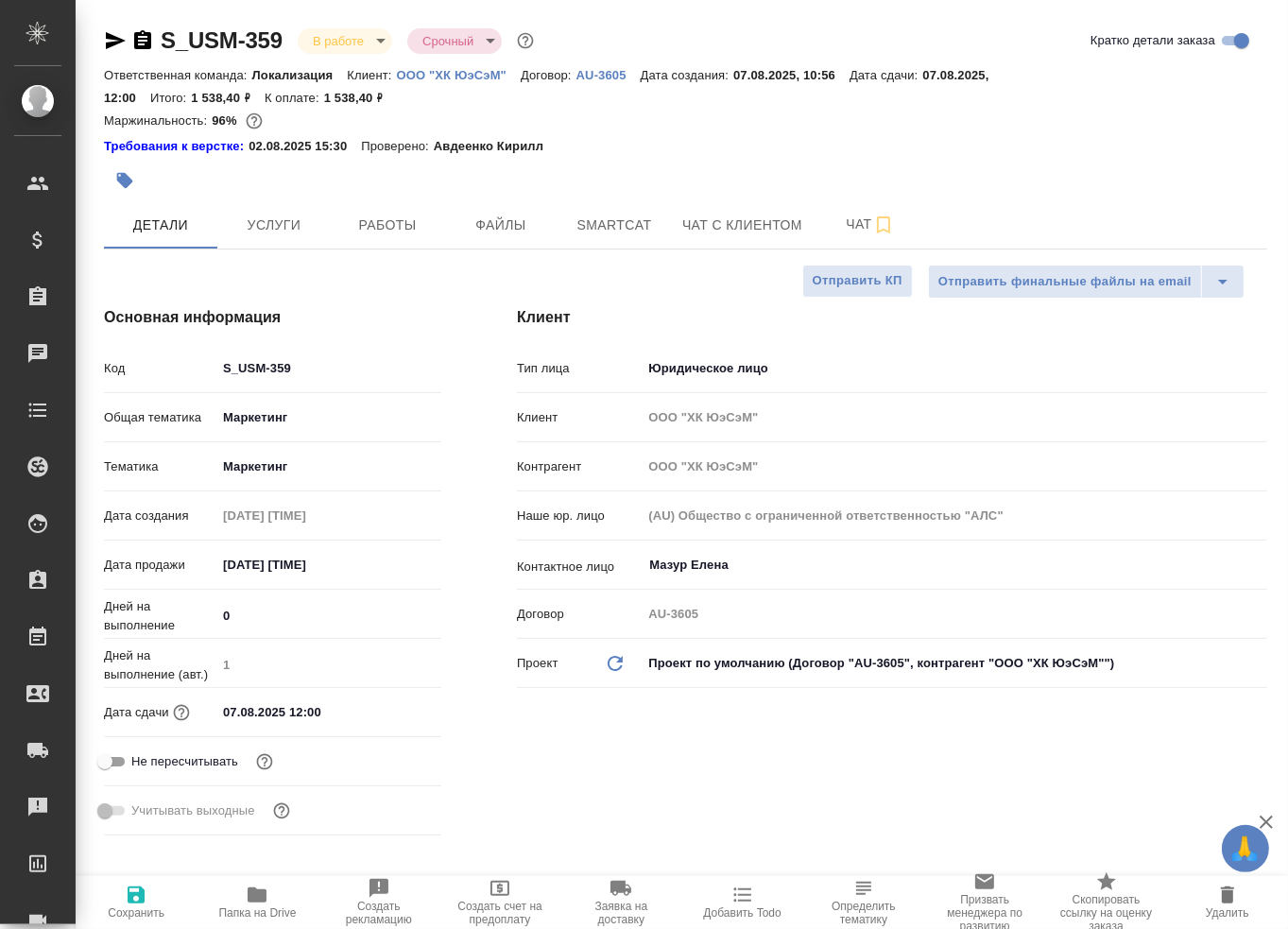 type on "x" 